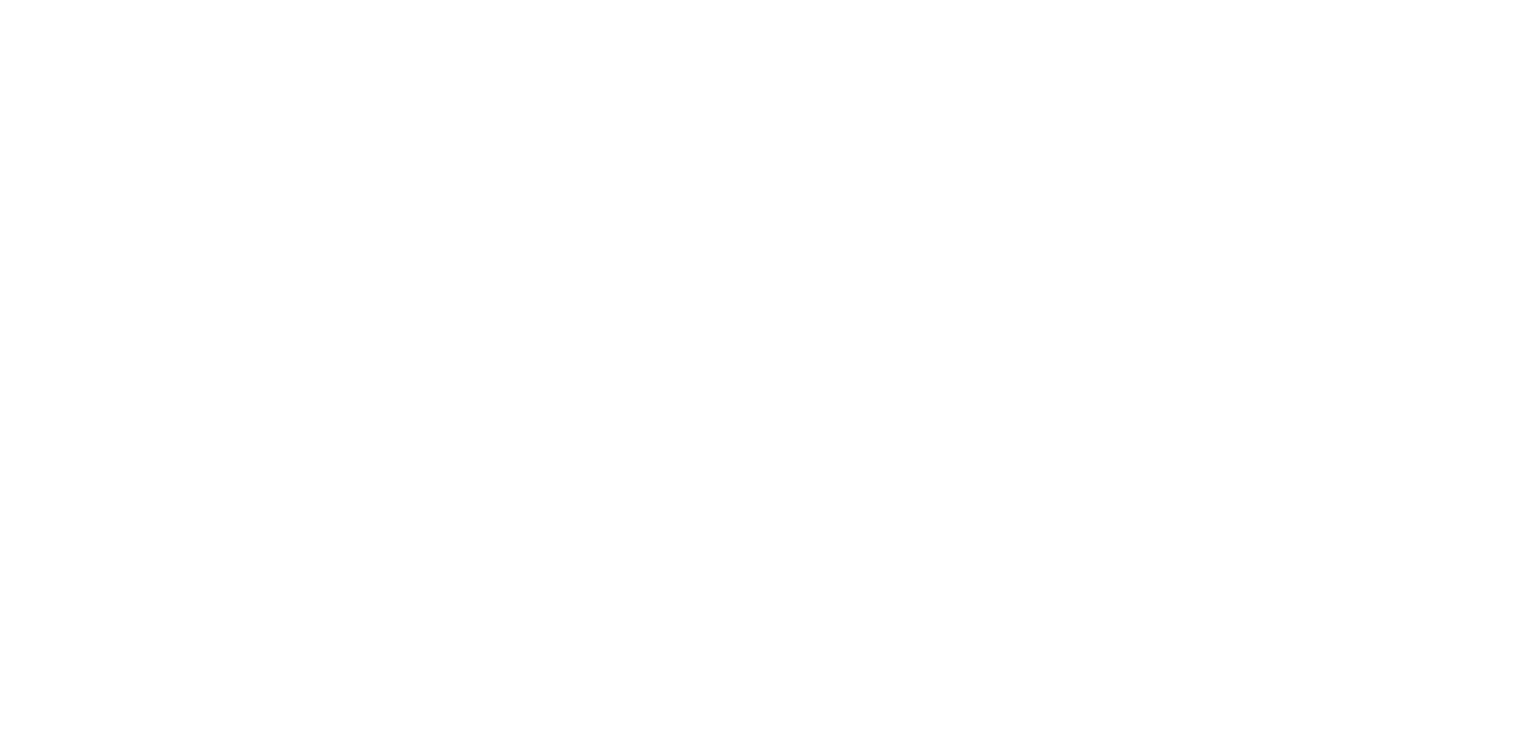 scroll, scrollTop: 0, scrollLeft: 0, axis: both 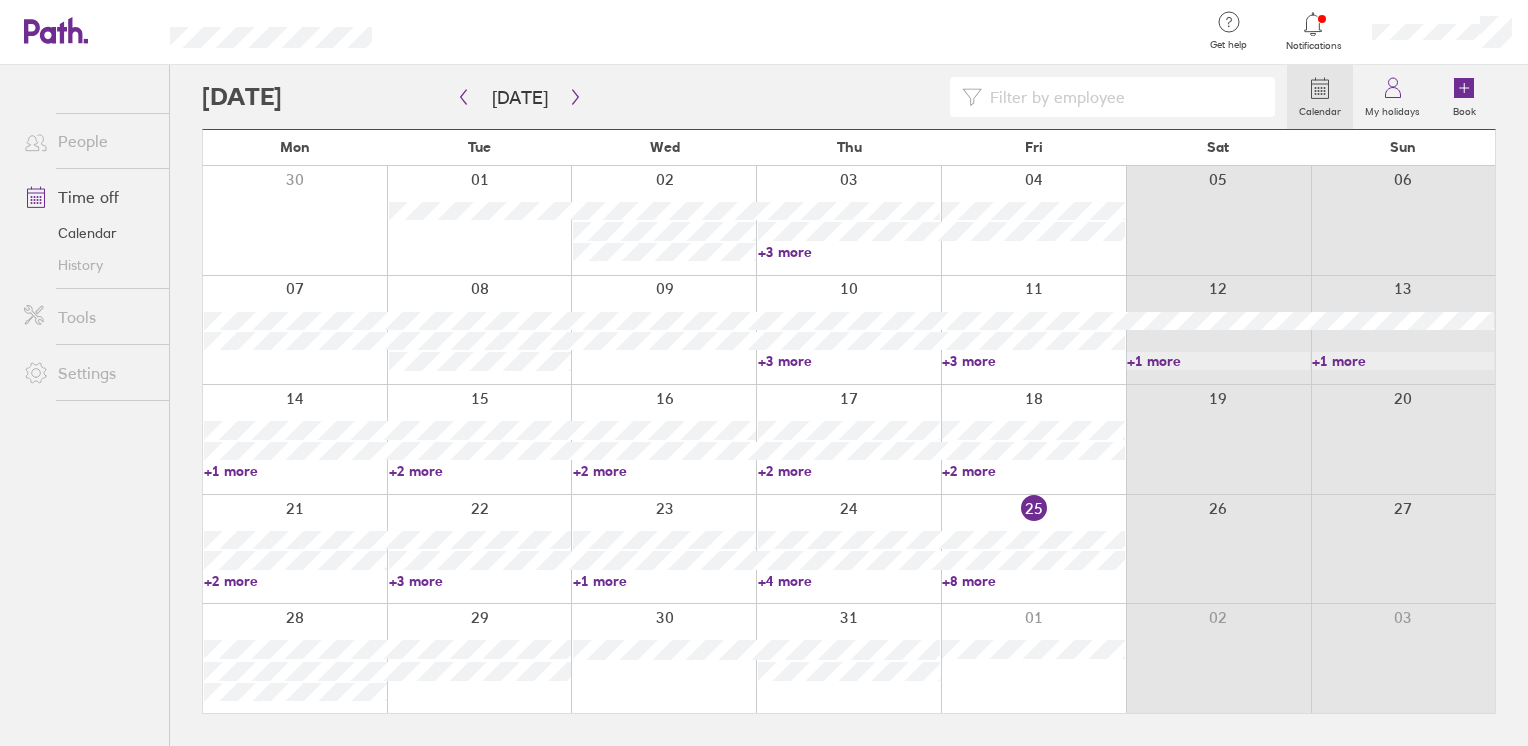 click at bounding box center (795, 32) 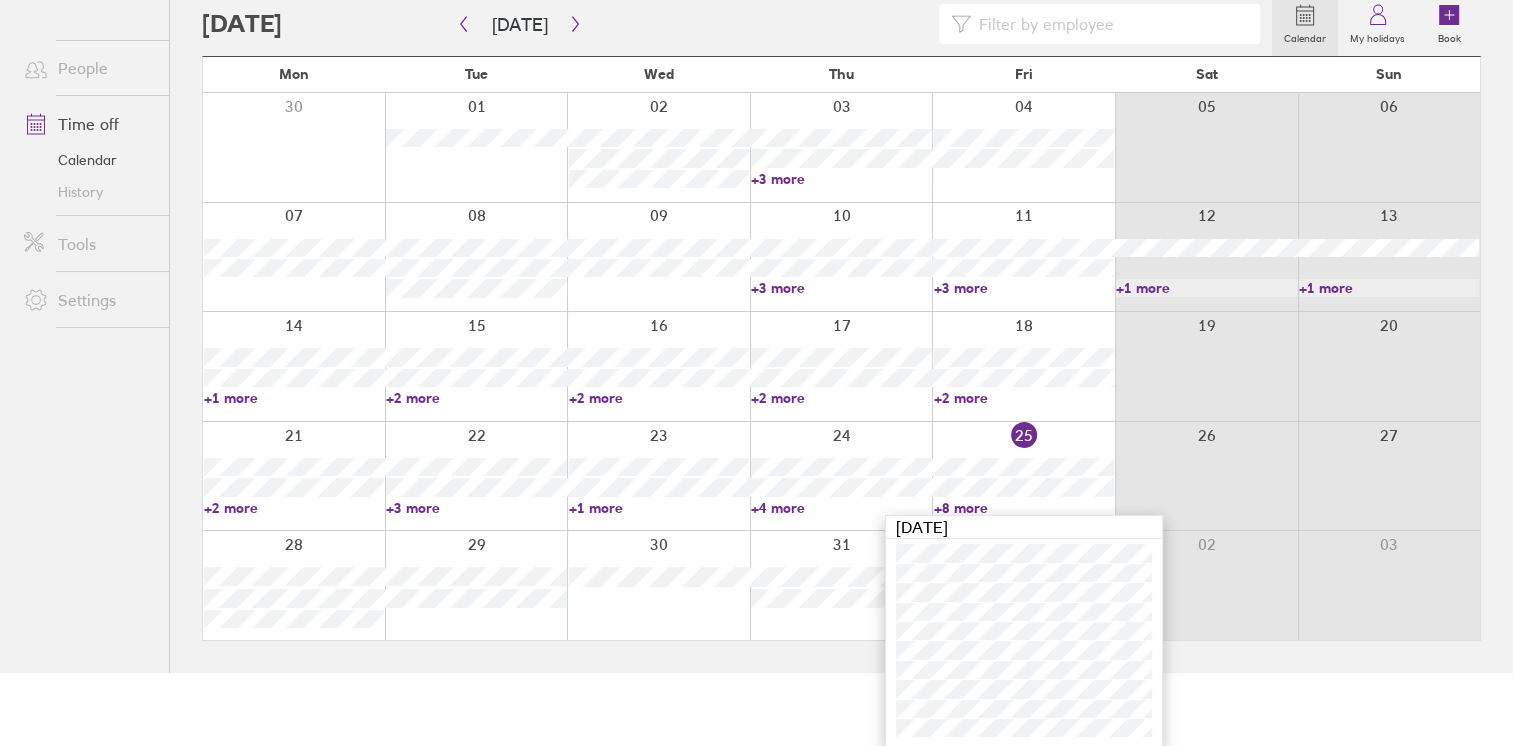 scroll, scrollTop: 74, scrollLeft: 0, axis: vertical 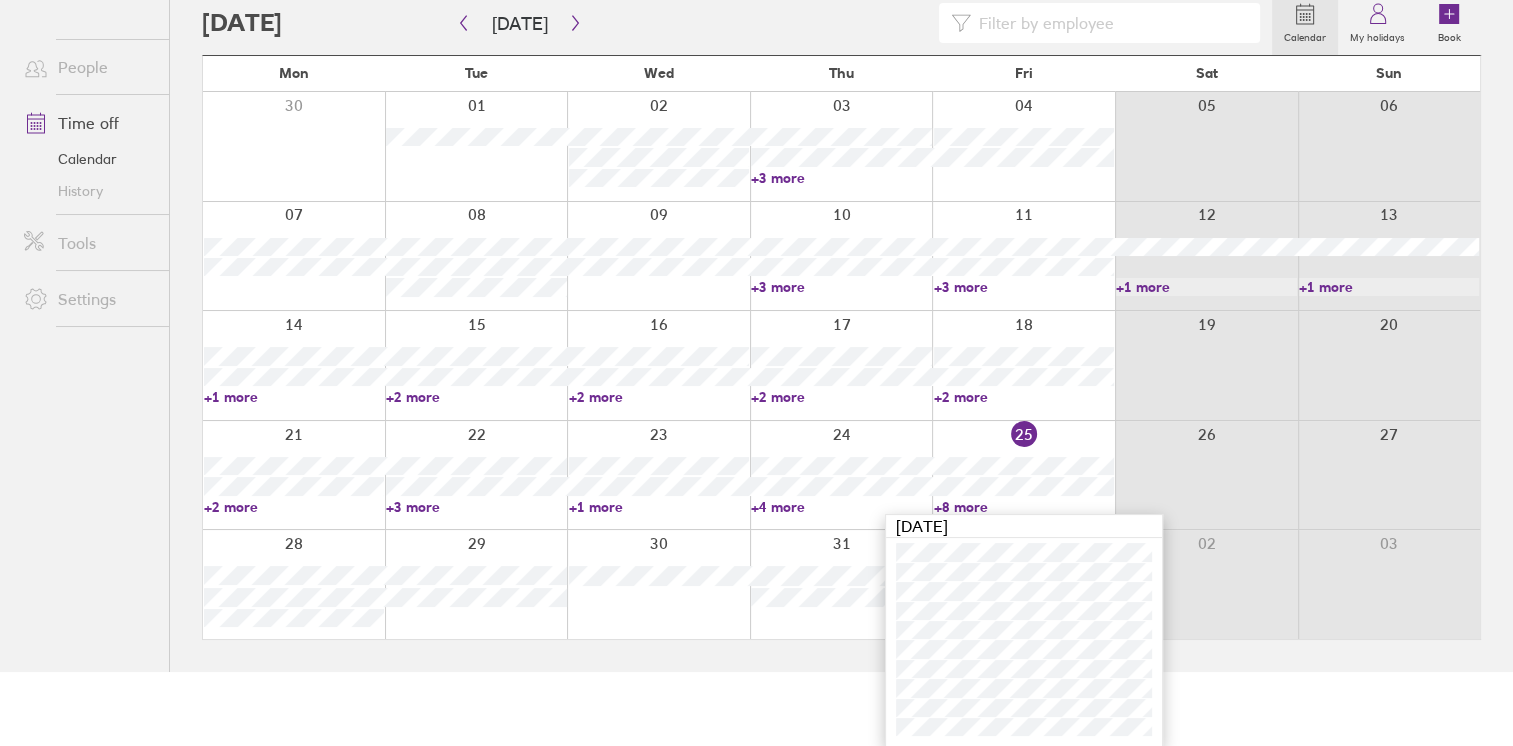 click on "+4 more" at bounding box center (841, 507) 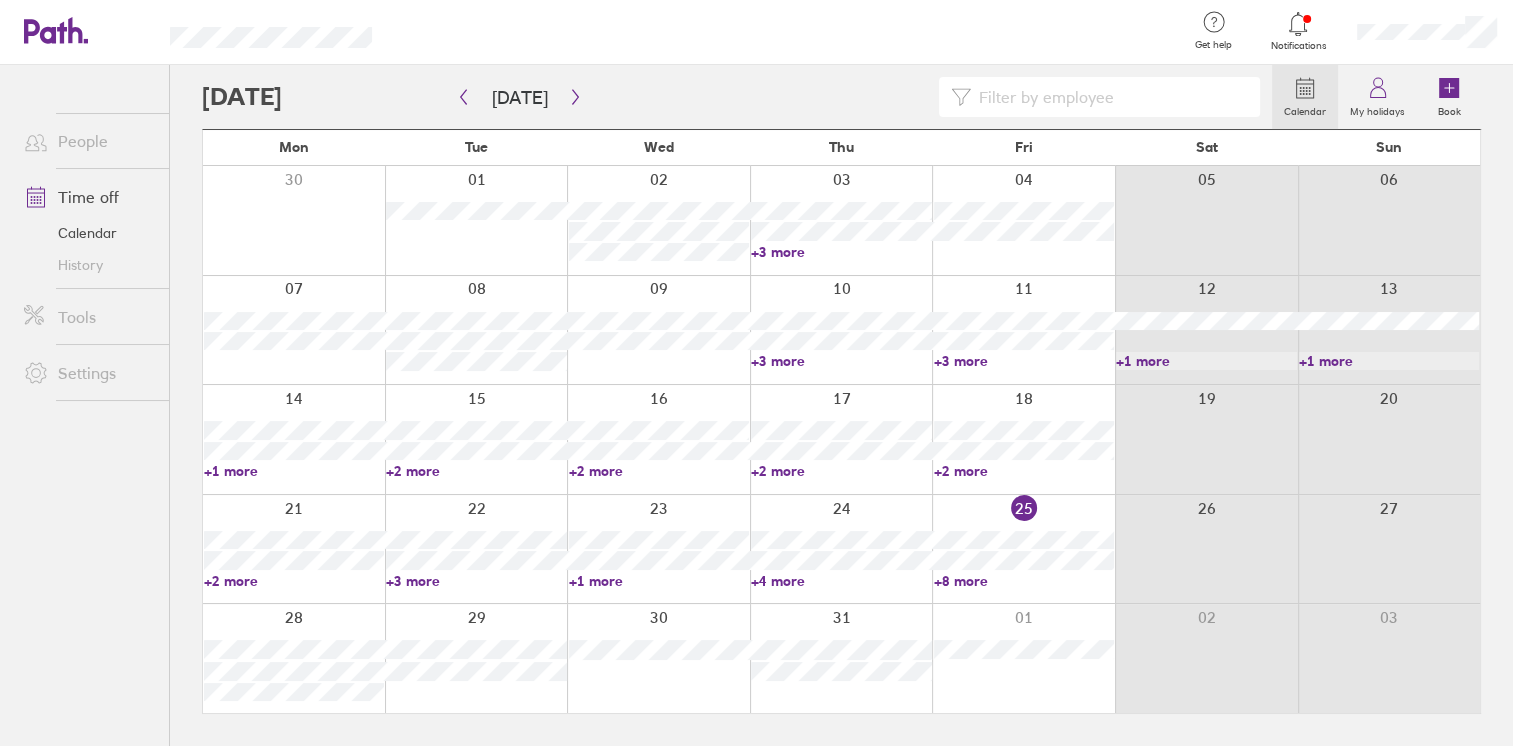 scroll, scrollTop: 0, scrollLeft: 0, axis: both 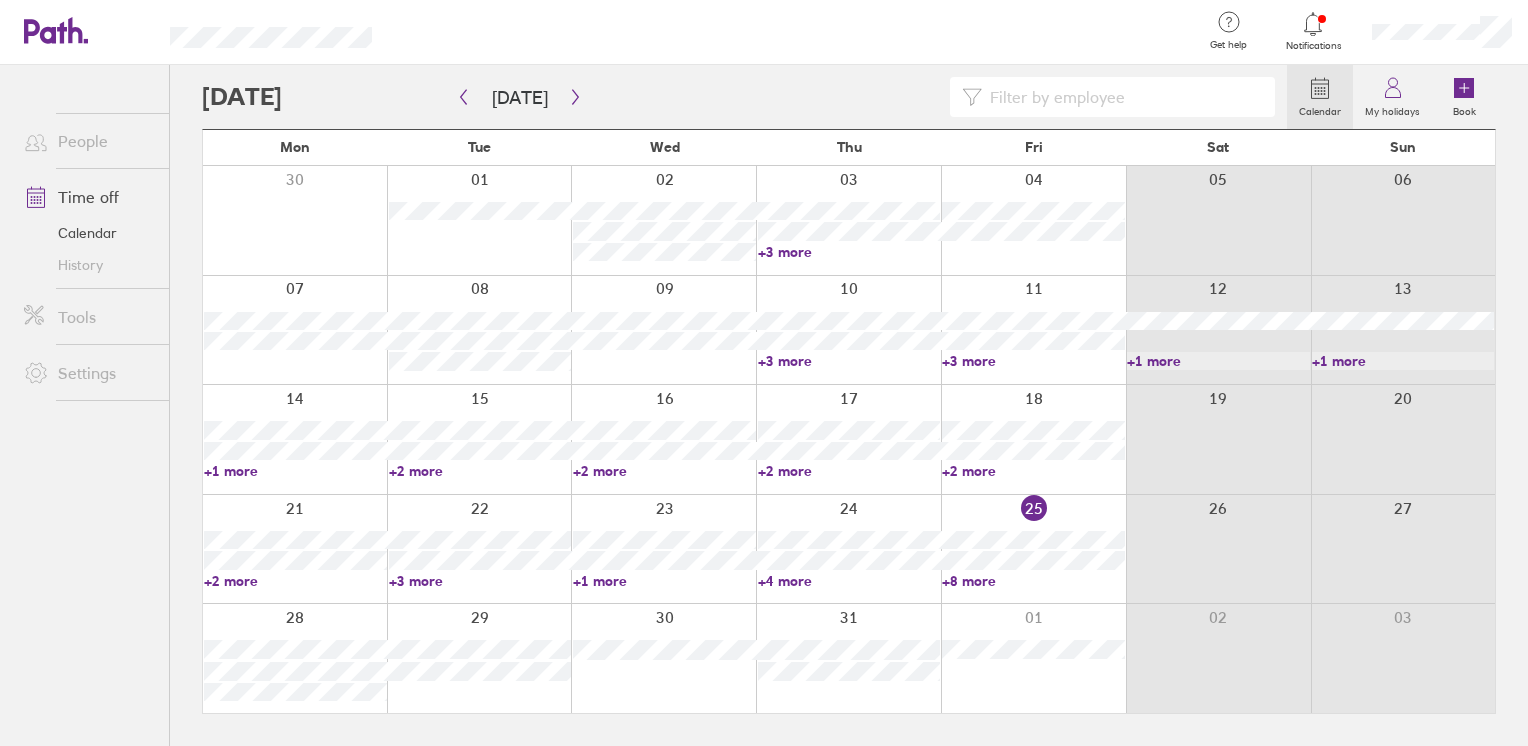 click on "+4 more" at bounding box center [849, 581] 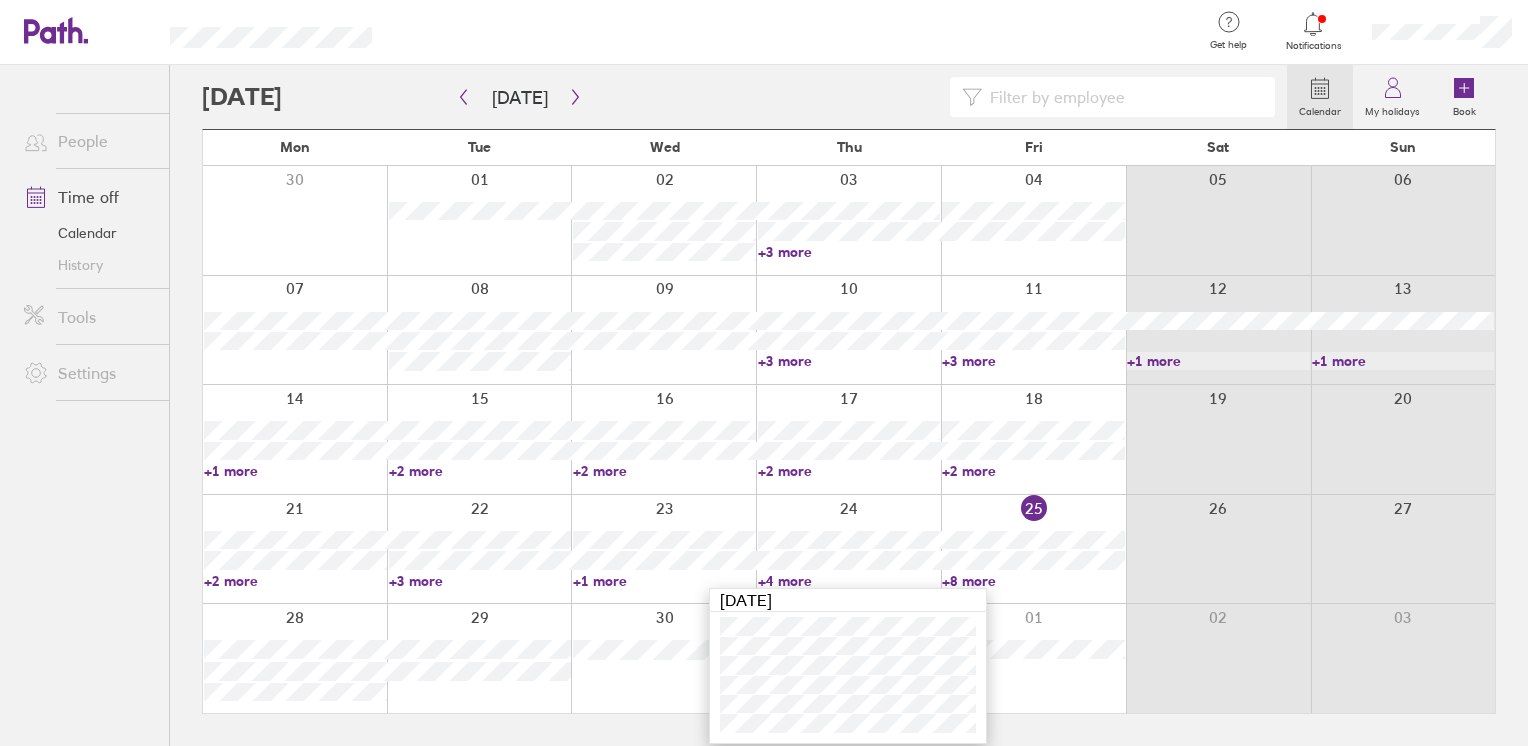 click on "+8 more" at bounding box center (1033, 581) 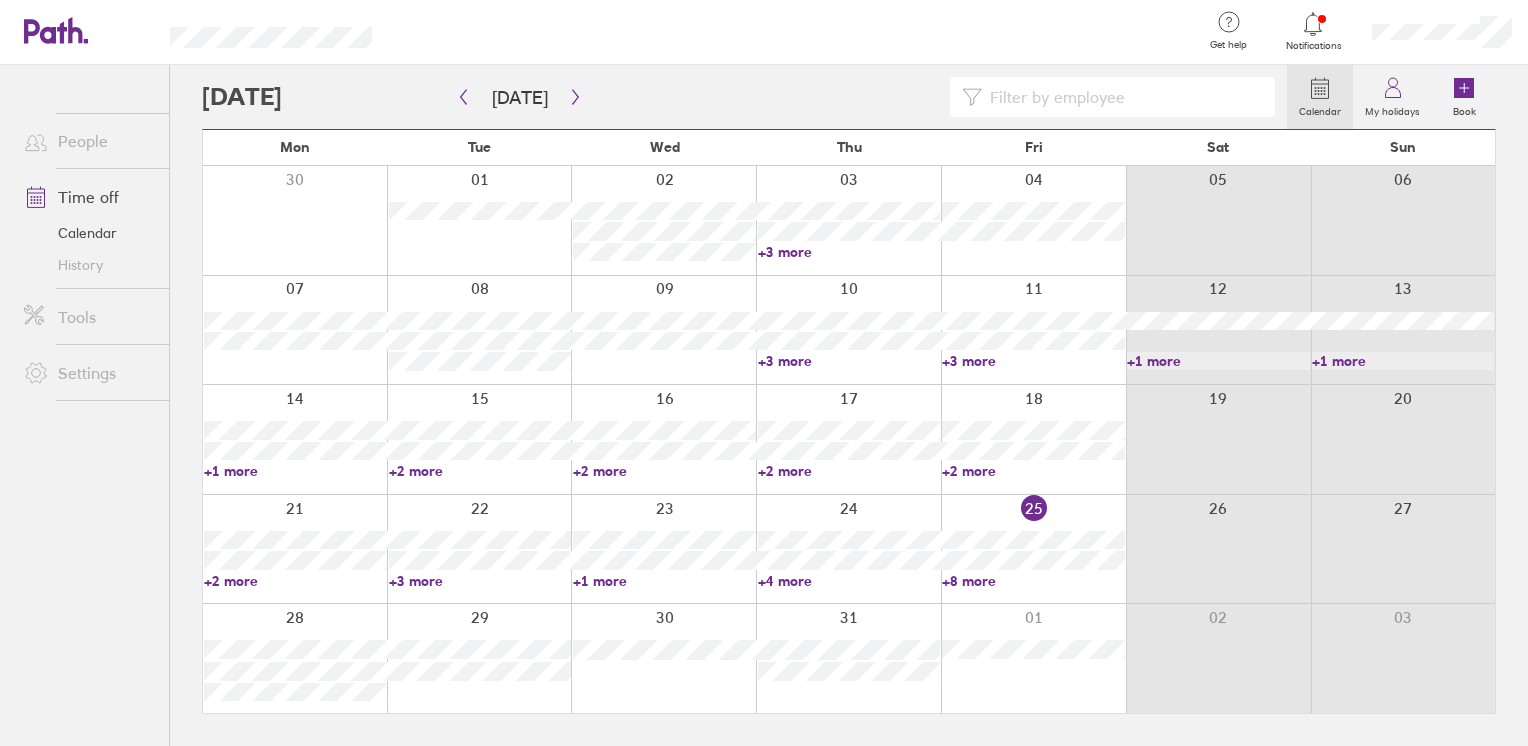 click on "+8 more" at bounding box center [1033, 581] 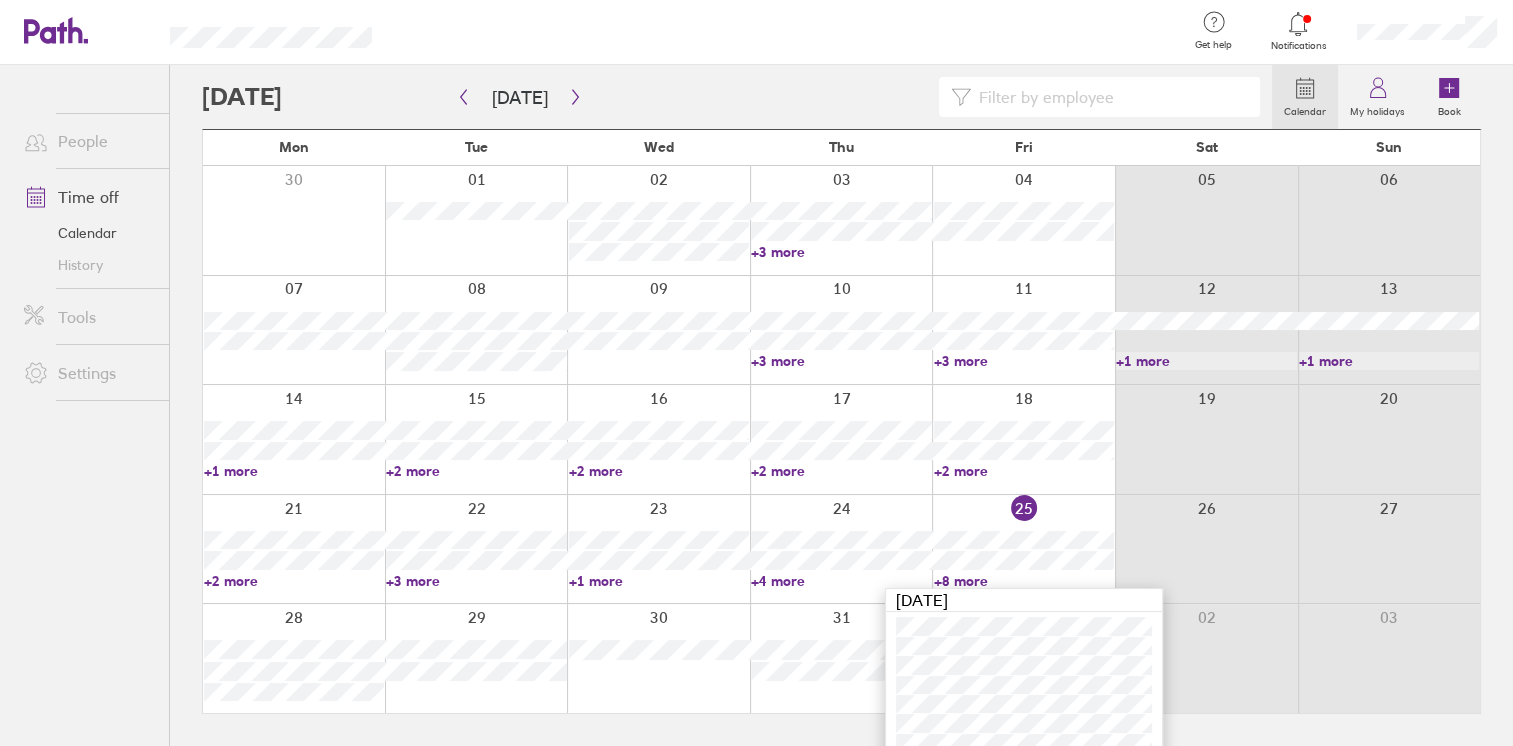scroll, scrollTop: 74, scrollLeft: 0, axis: vertical 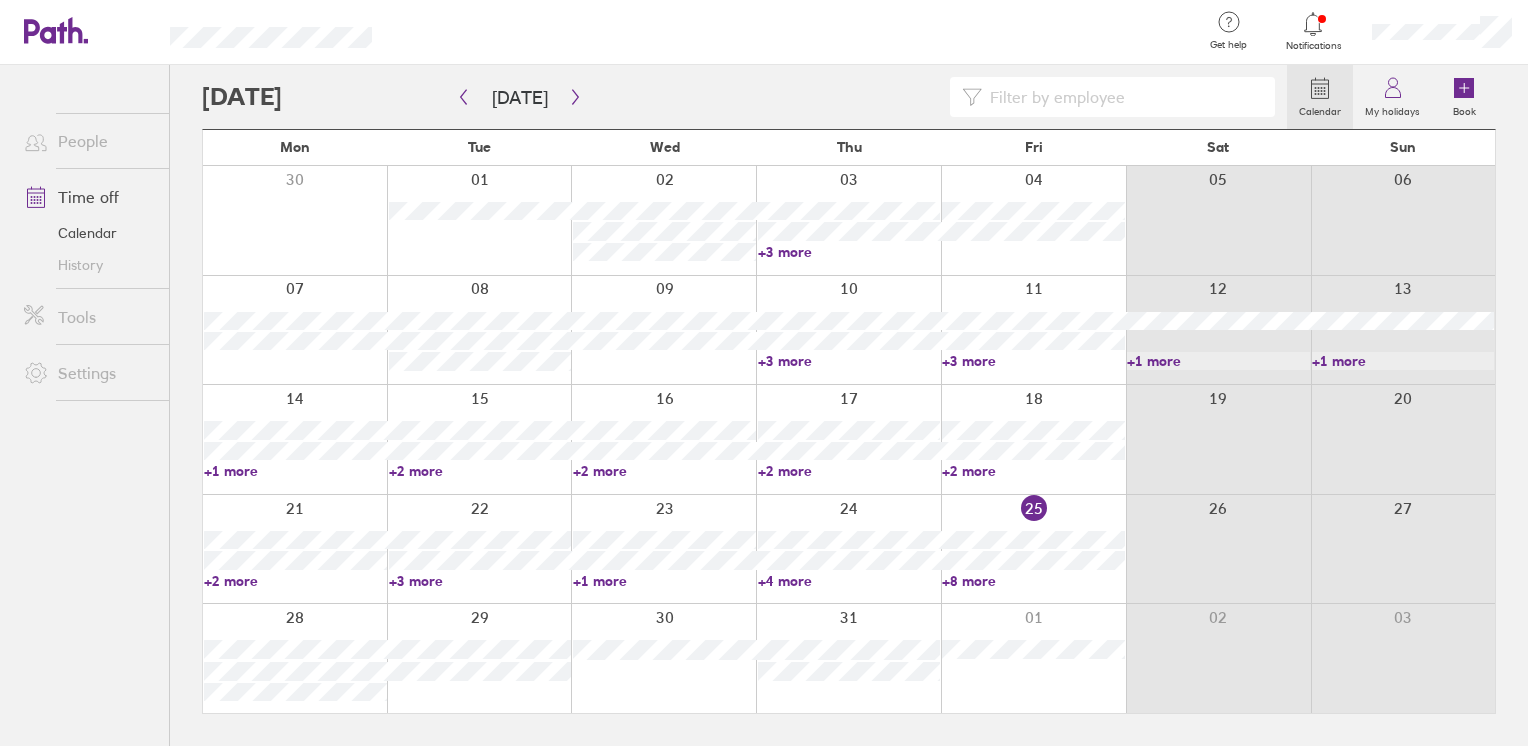 click at bounding box center [1123, 97] 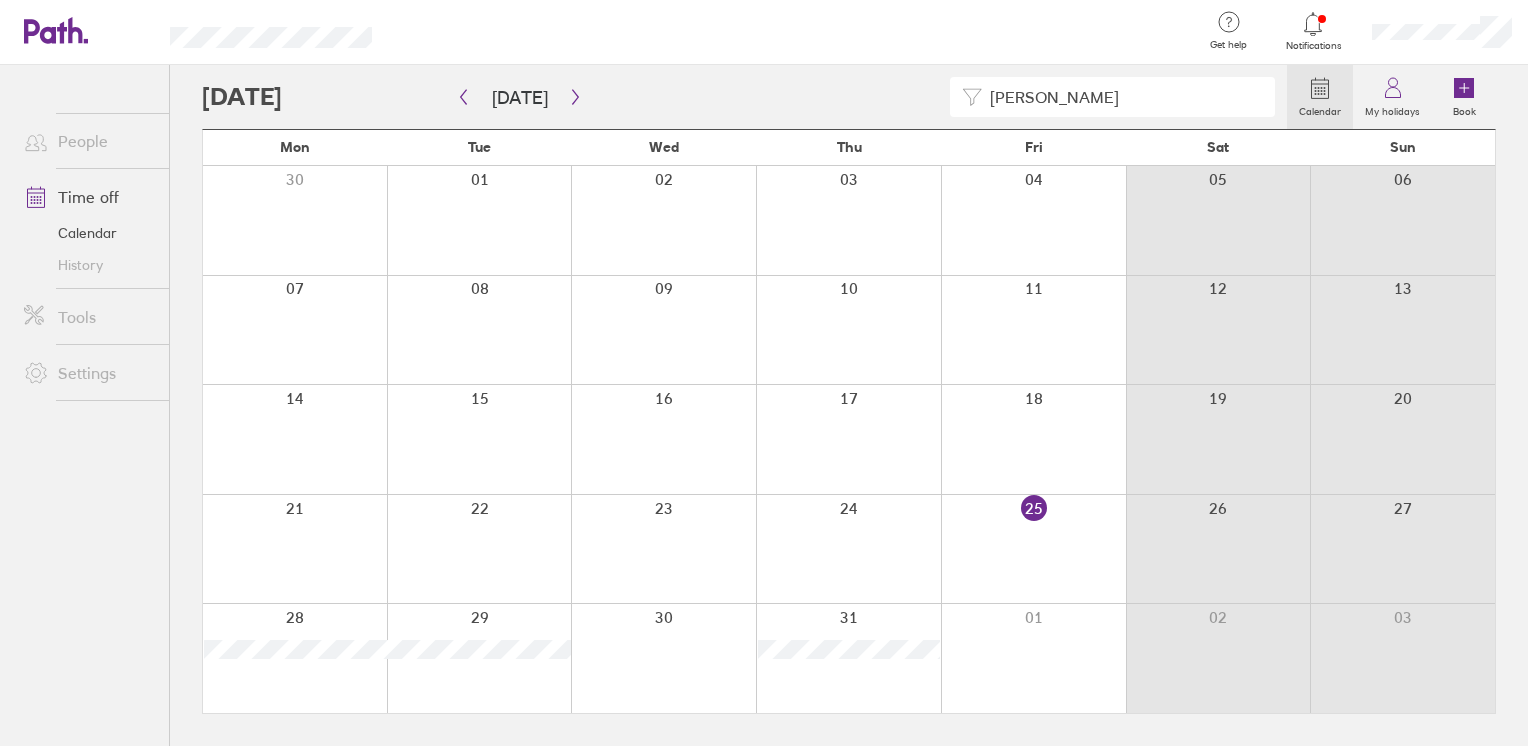 type on "Chris s" 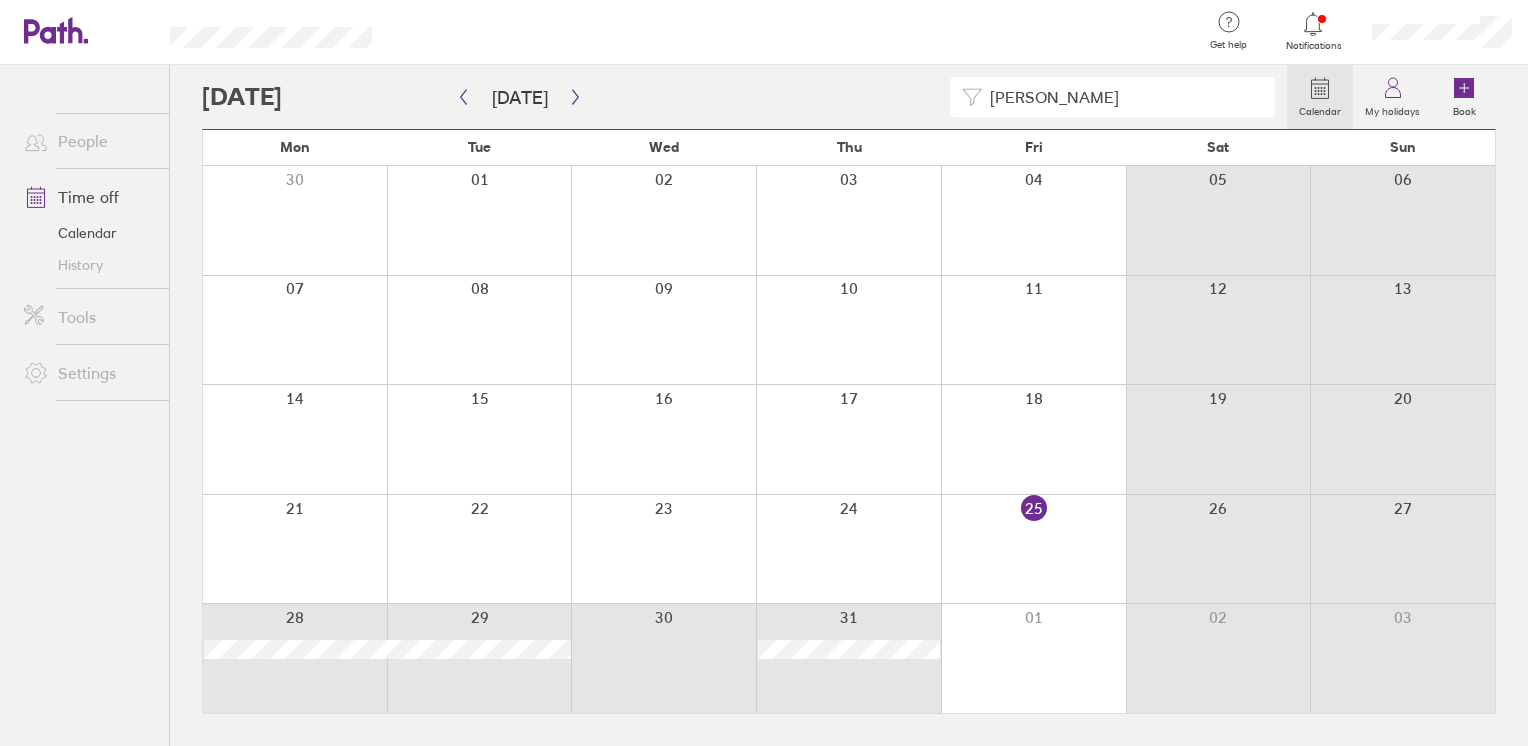 drag, startPoint x: 228, startPoint y: 621, endPoint x: 1142, endPoint y: 632, distance: 914.06616 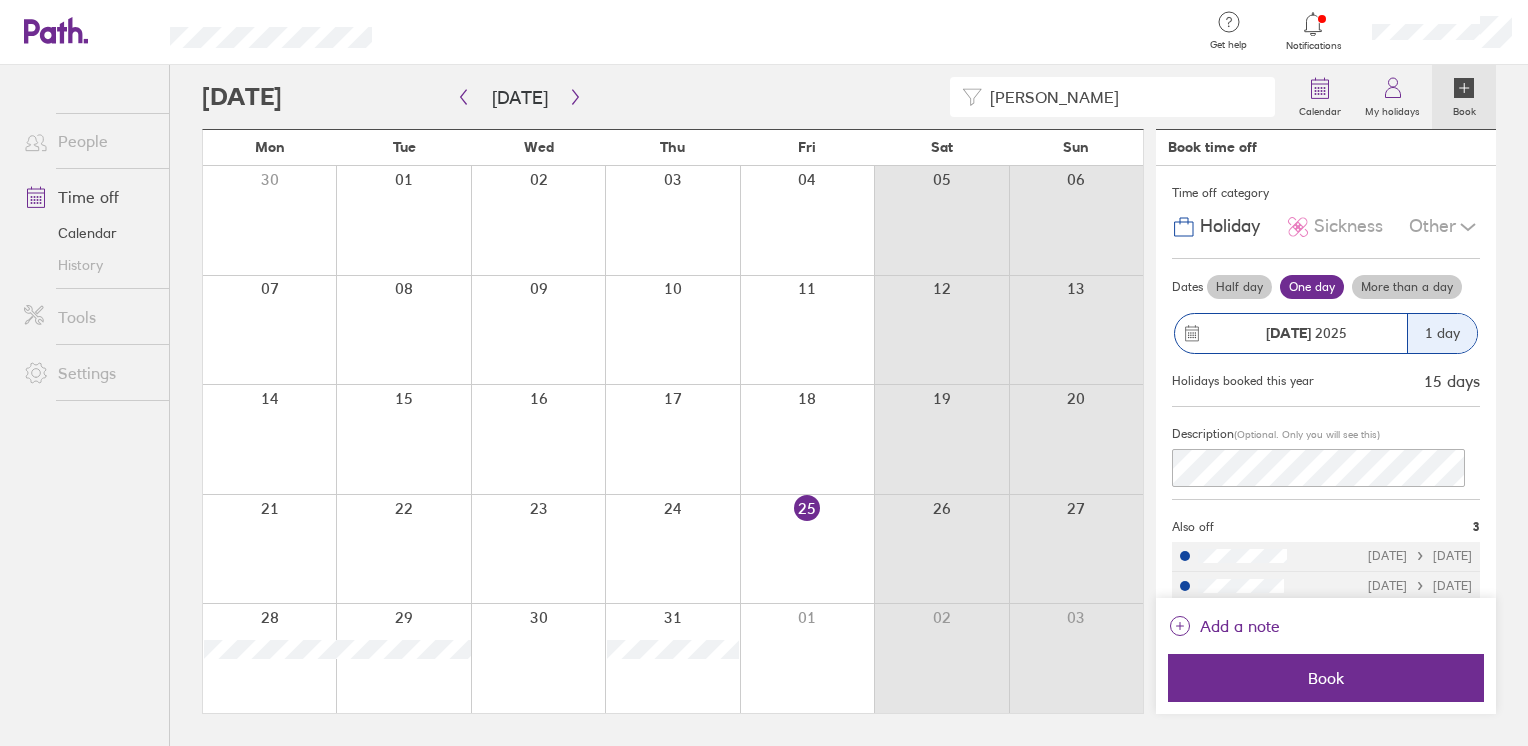 click at bounding box center (795, 32) 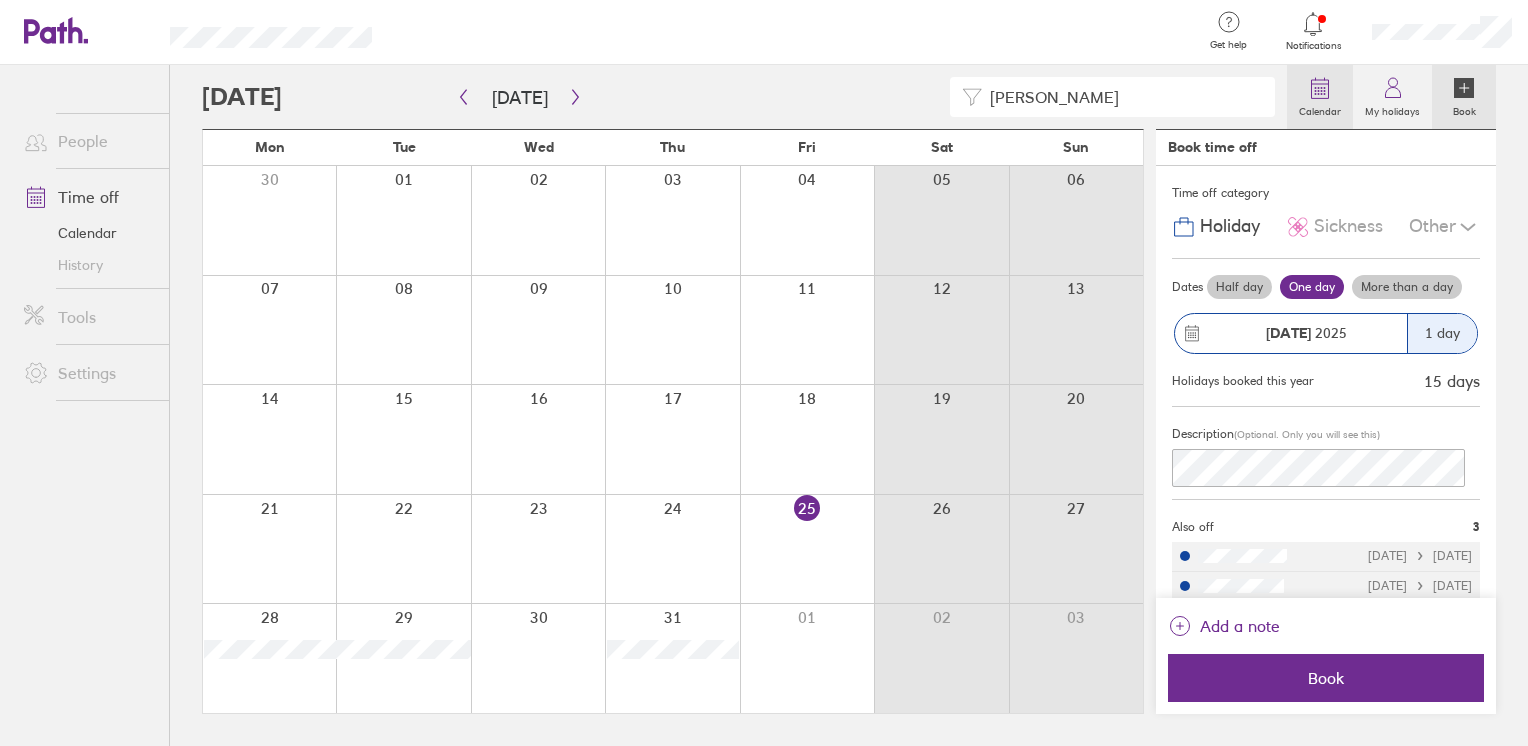 click on "Calendar" at bounding box center [1320, 97] 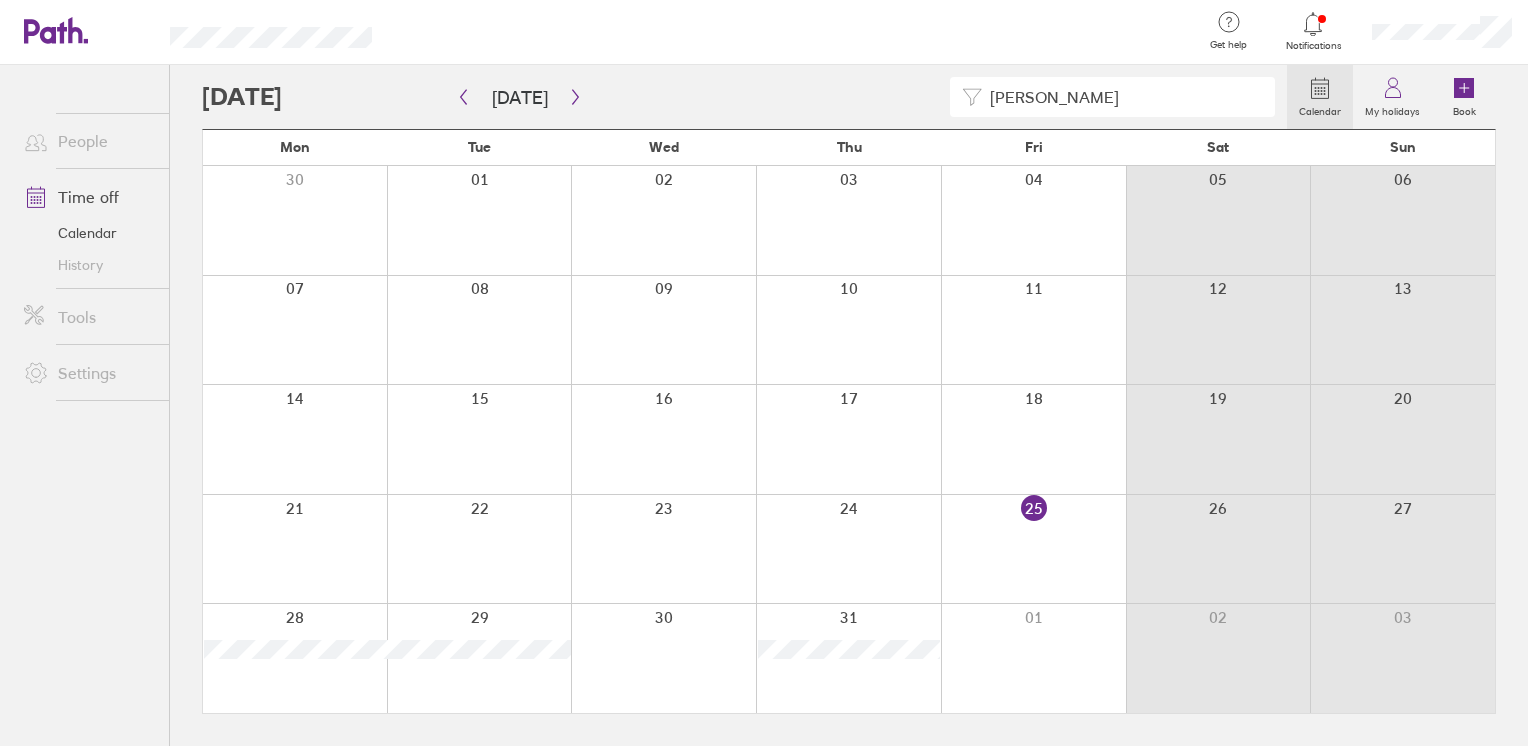 drag, startPoint x: 218, startPoint y: 446, endPoint x: 164, endPoint y: 513, distance: 86.05231 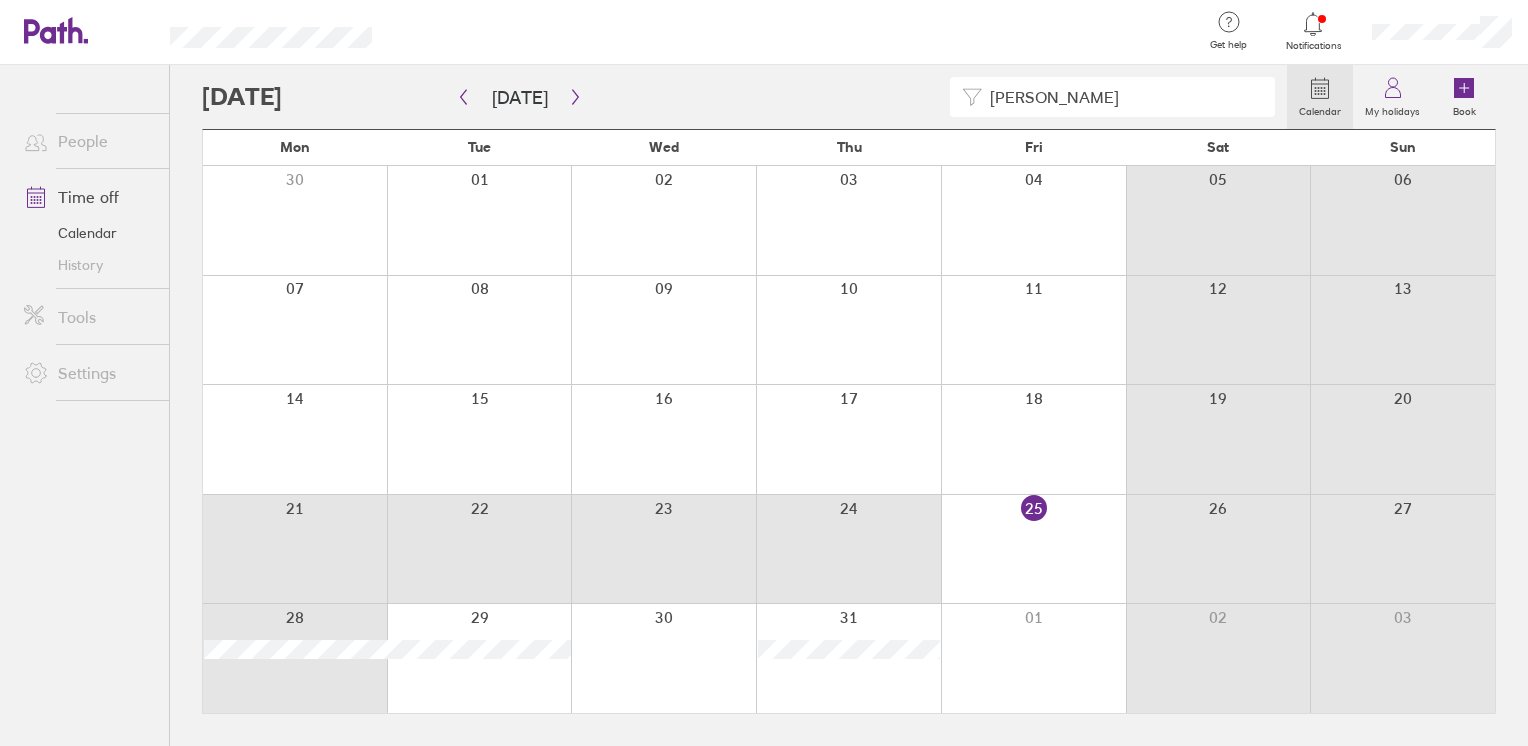 drag, startPoint x: 208, startPoint y: 630, endPoint x: -247, endPoint y: 598, distance: 456.1239 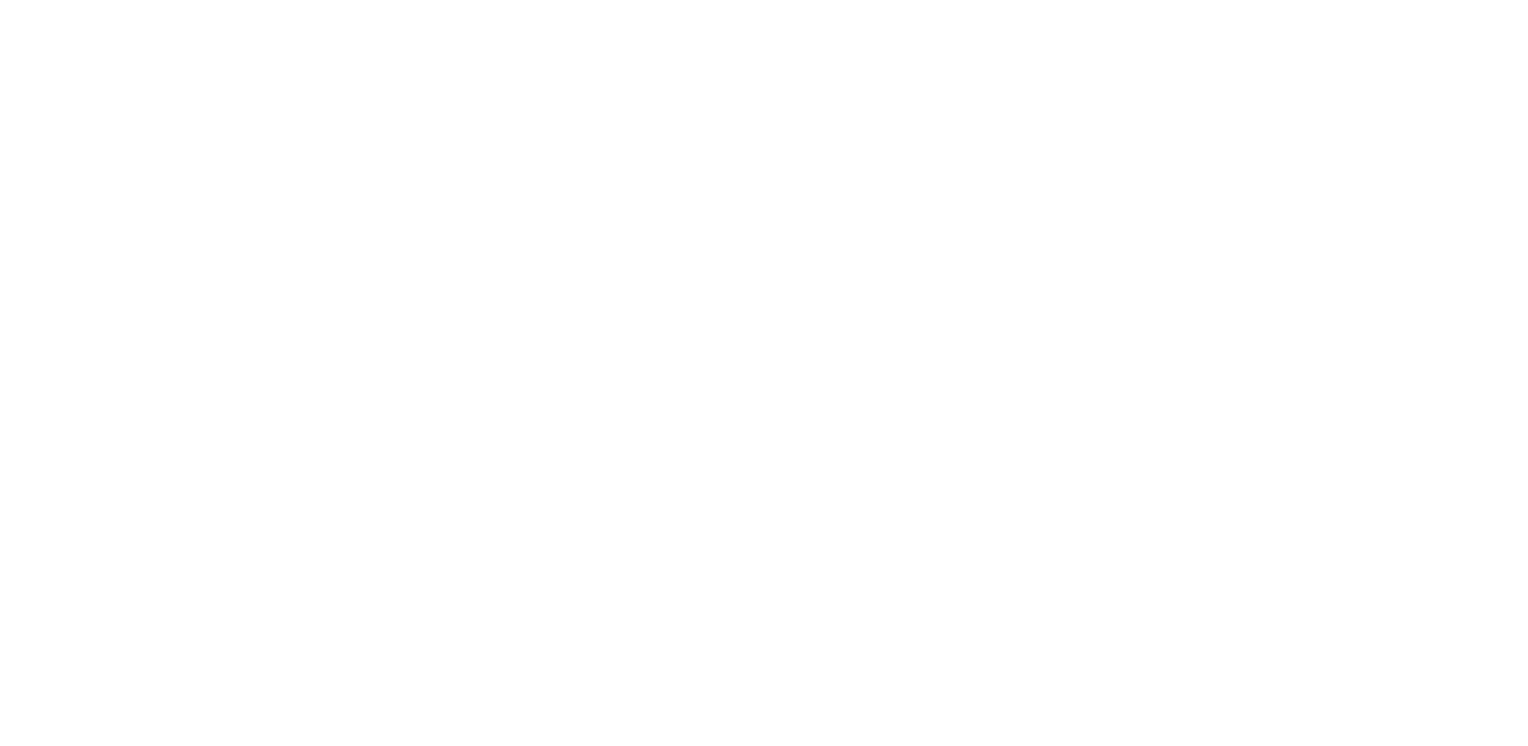scroll, scrollTop: 0, scrollLeft: 0, axis: both 